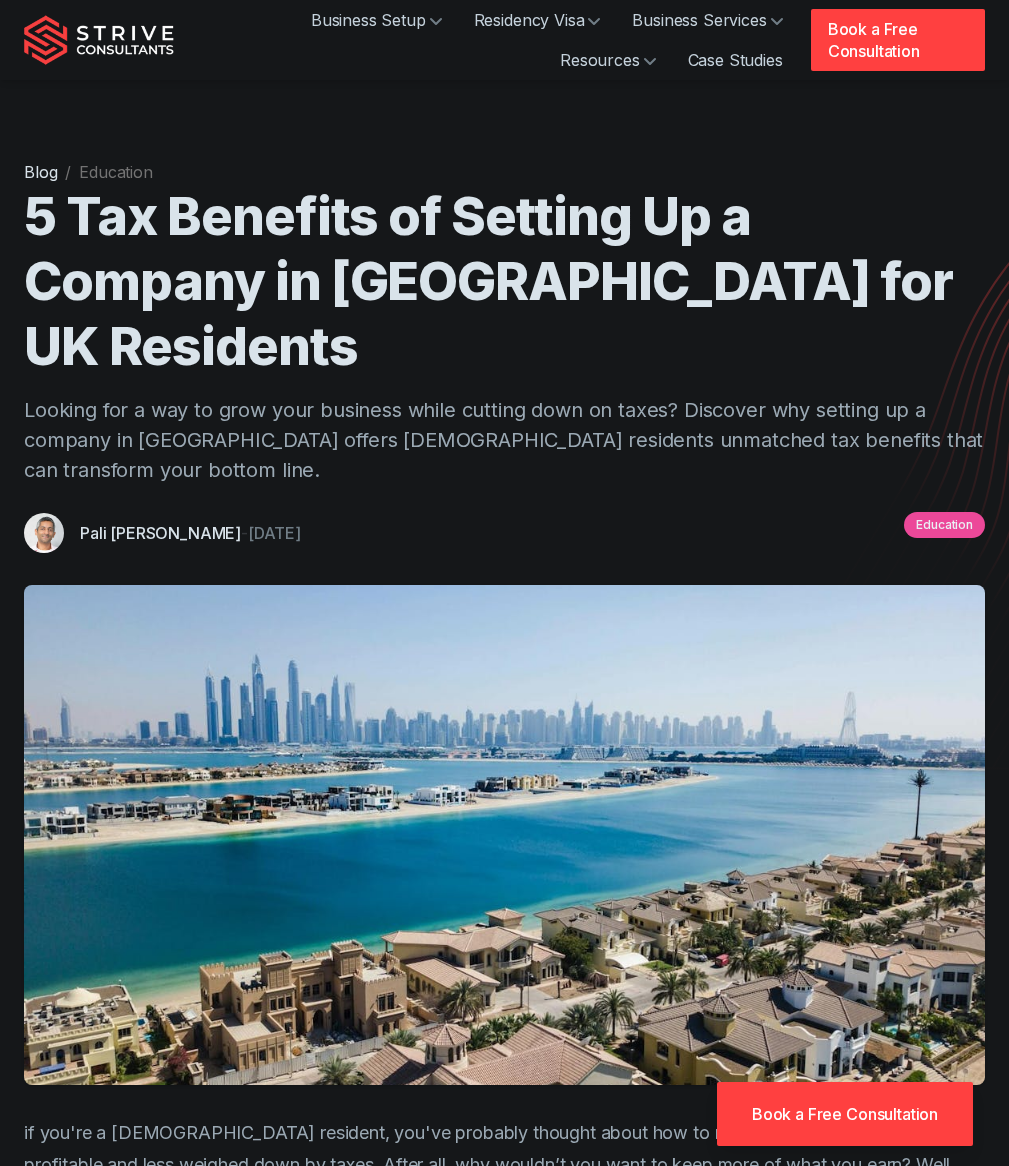 scroll, scrollTop: 2176, scrollLeft: 0, axis: vertical 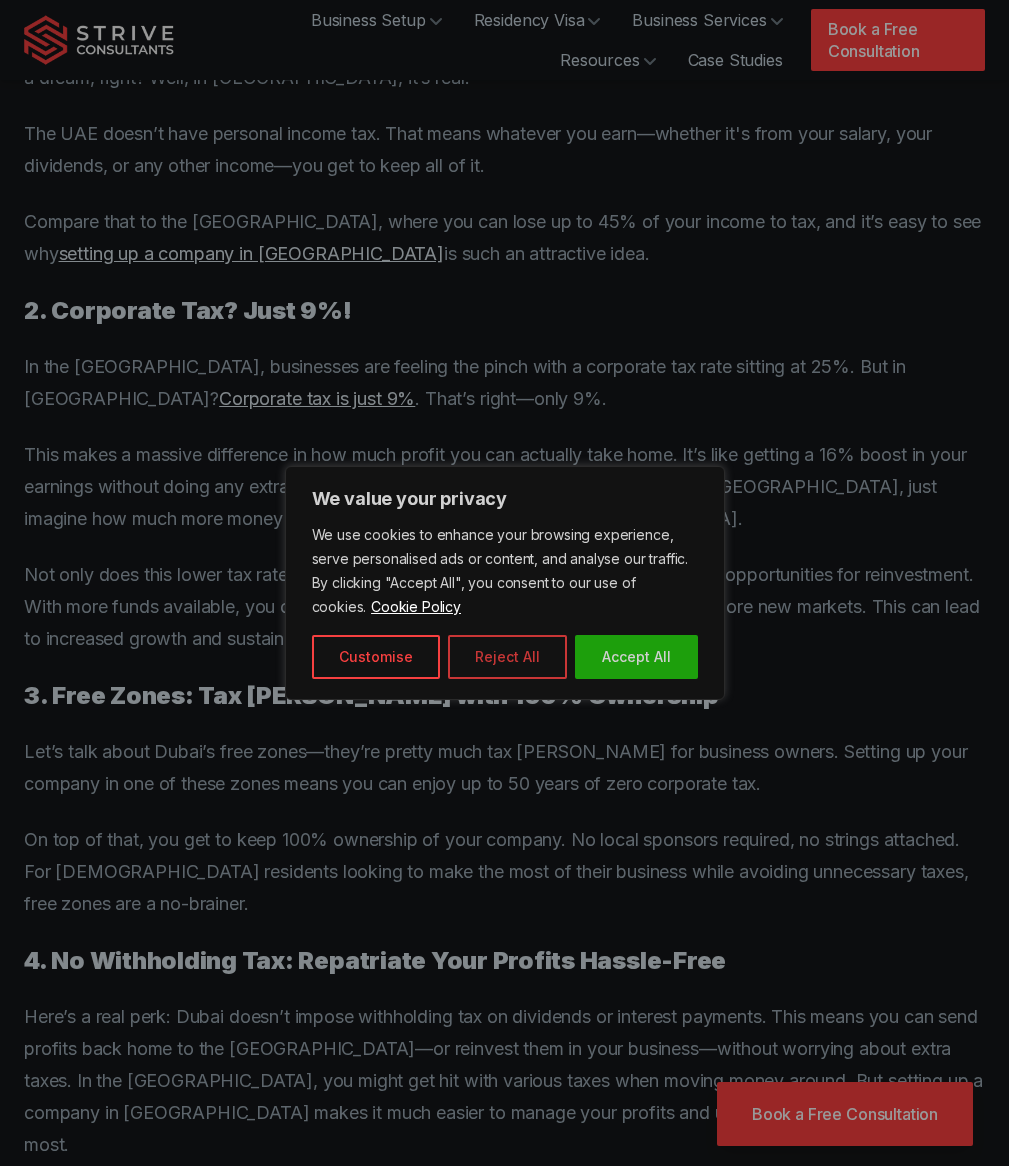 click on "Reject All" at bounding box center (507, 657) 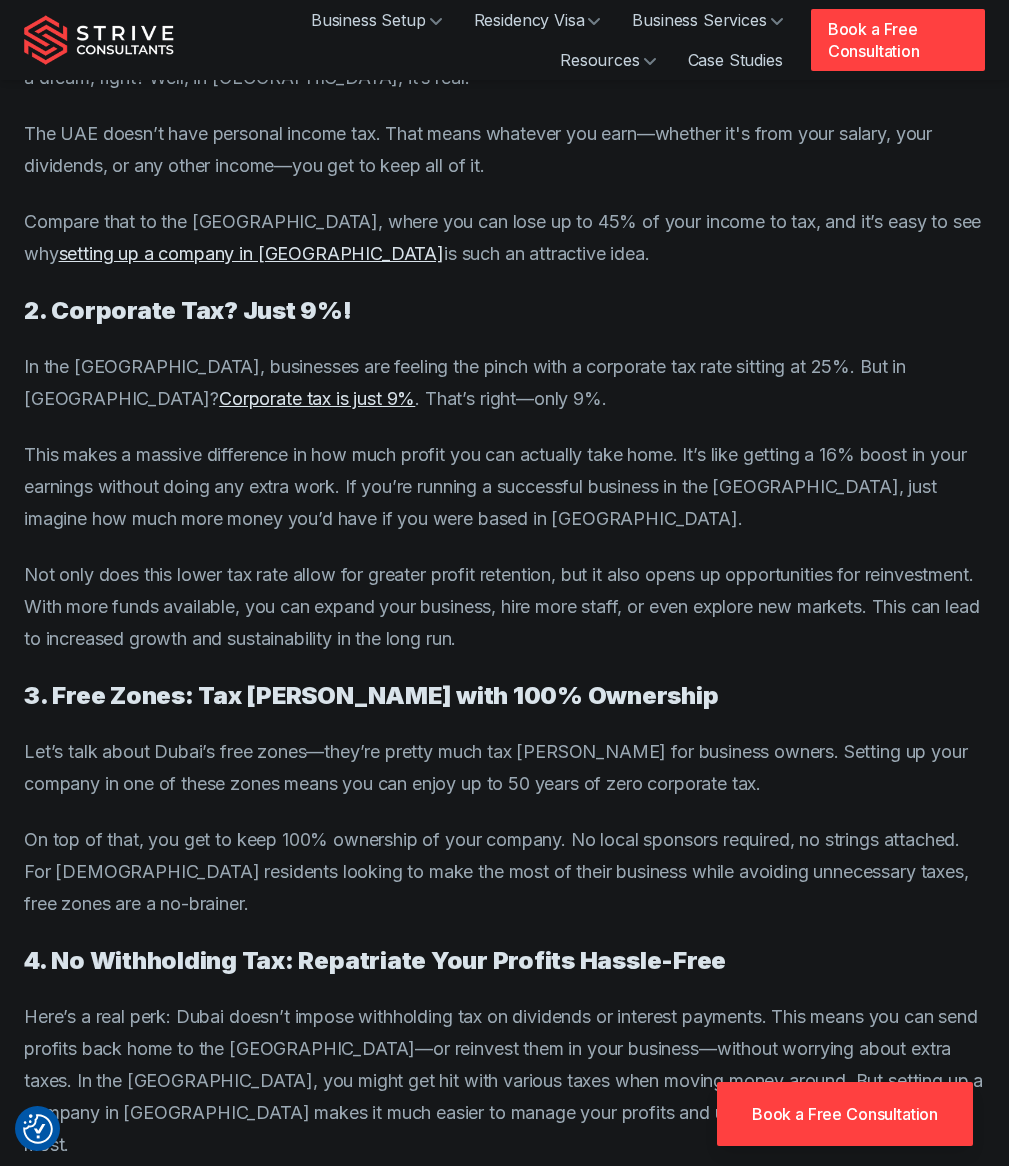 click on "On top of that, you get to keep 100% ownership of your company. No local sponsors required, no strings attached. For [DEMOGRAPHIC_DATA] residents looking to make the most of their business while avoiding unnecessary taxes, free zones are a no-brainer." at bounding box center [504, 872] 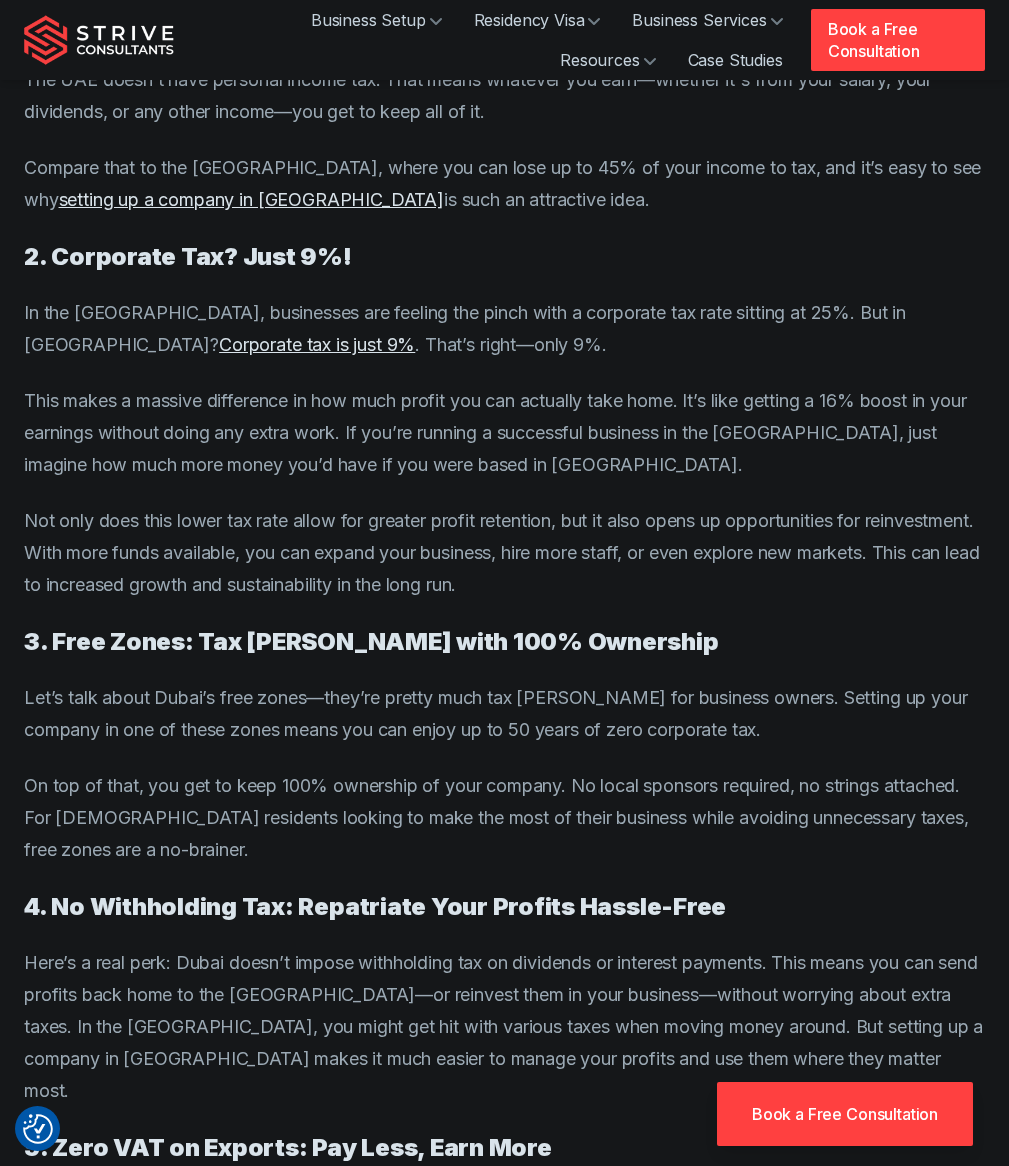 scroll, scrollTop: 2234, scrollLeft: 0, axis: vertical 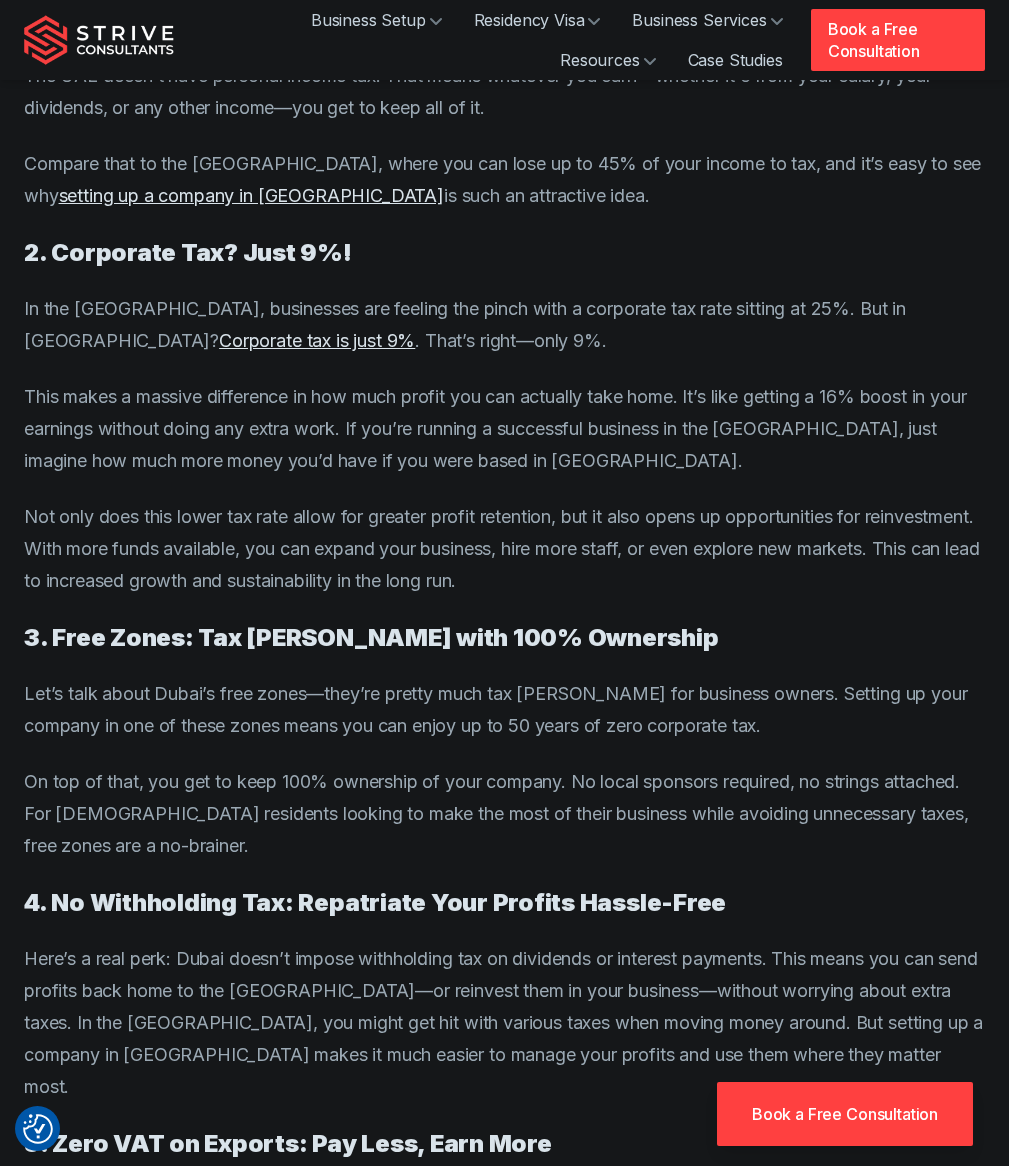 drag, startPoint x: 722, startPoint y: 753, endPoint x: 494, endPoint y: 777, distance: 229.25967 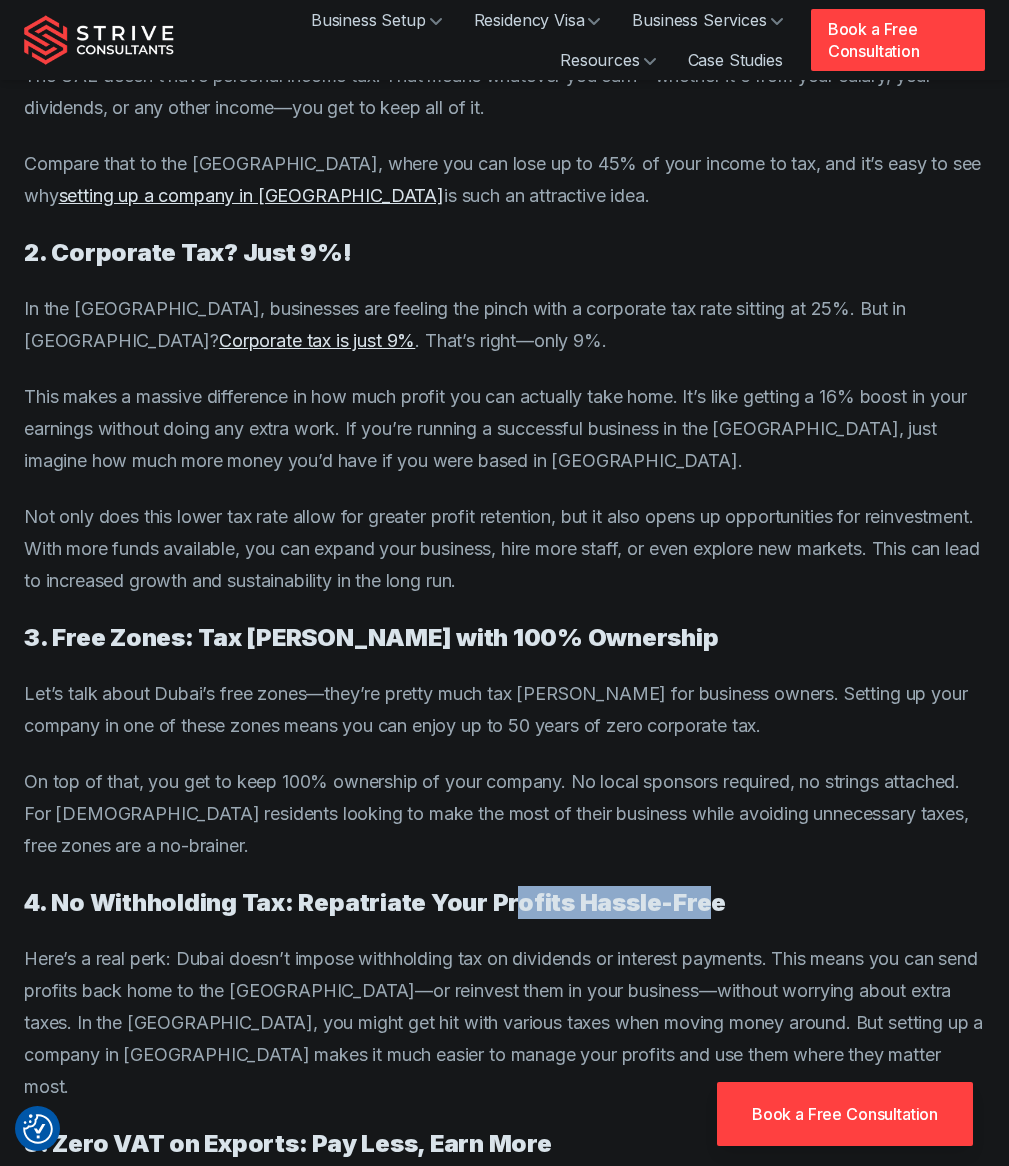 drag, startPoint x: 517, startPoint y: 755, endPoint x: 731, endPoint y: 731, distance: 215.34158 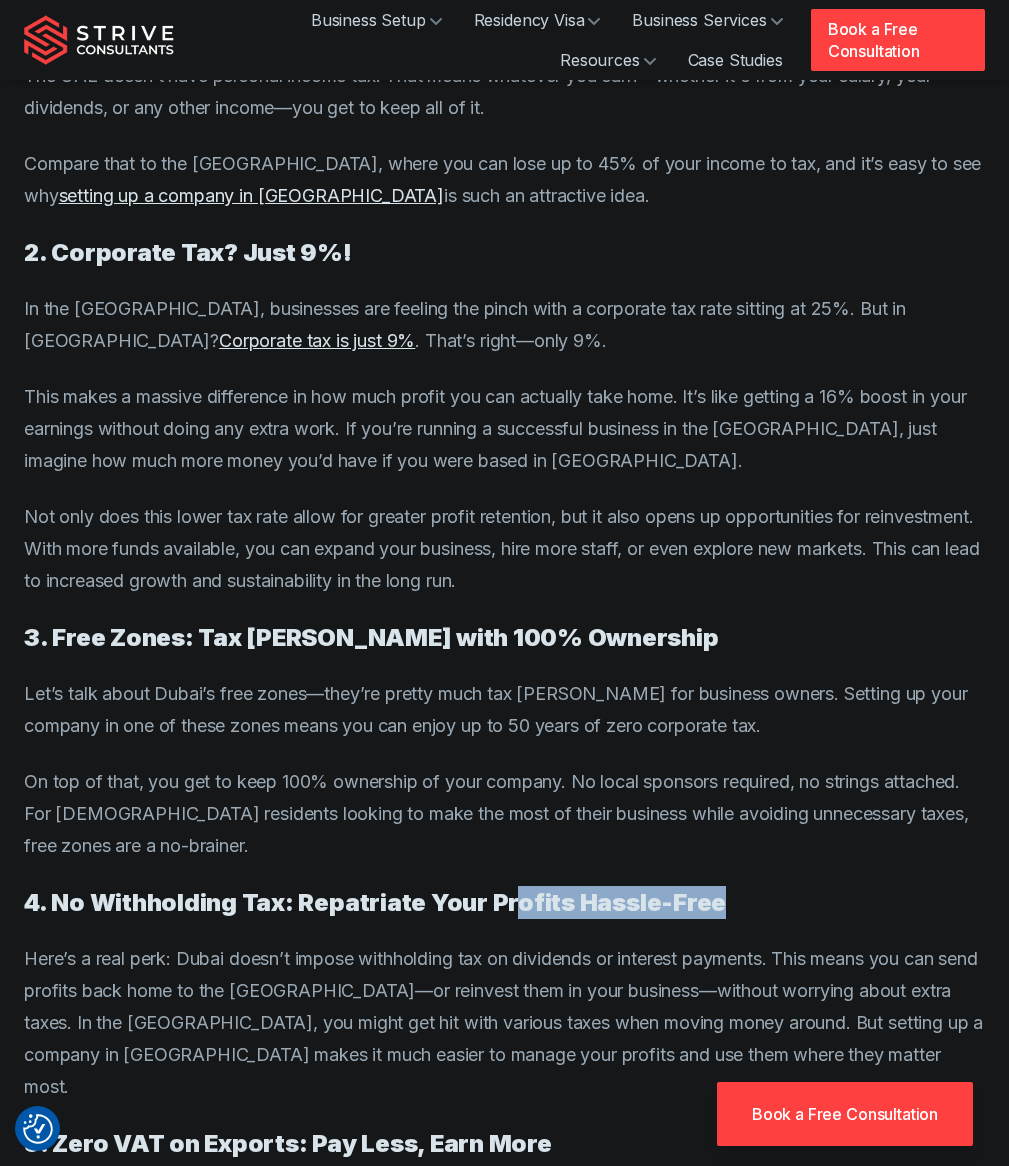 click on "4. No Withholding Tax: Repatriate Your Profits Hassle-Free" at bounding box center [504, 902] 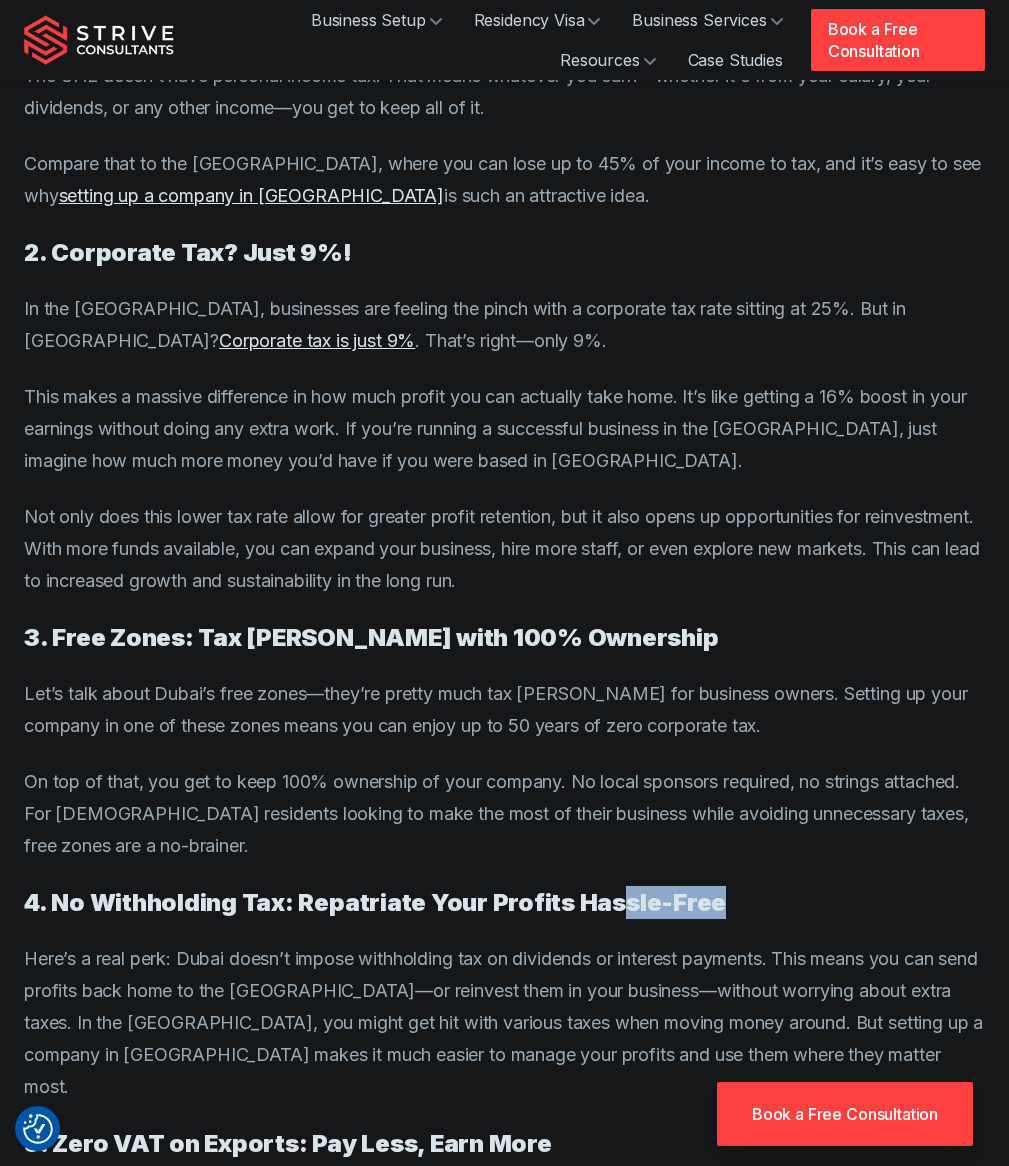 drag, startPoint x: 759, startPoint y: 737, endPoint x: 541, endPoint y: 754, distance: 218.66183 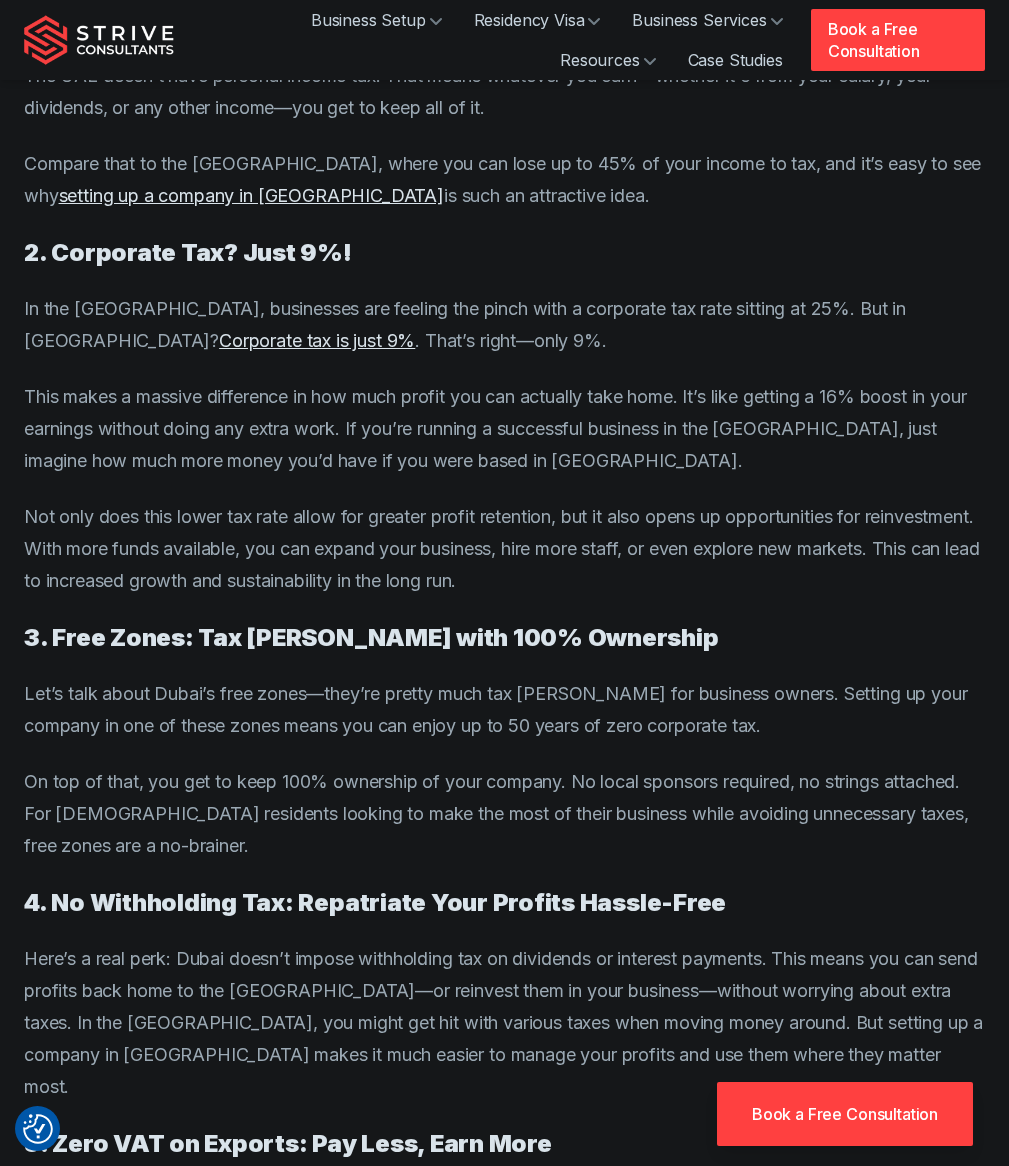 click on "4. No Withholding Tax: Repatriate Your Profits Hassle-Free" at bounding box center (504, 902) 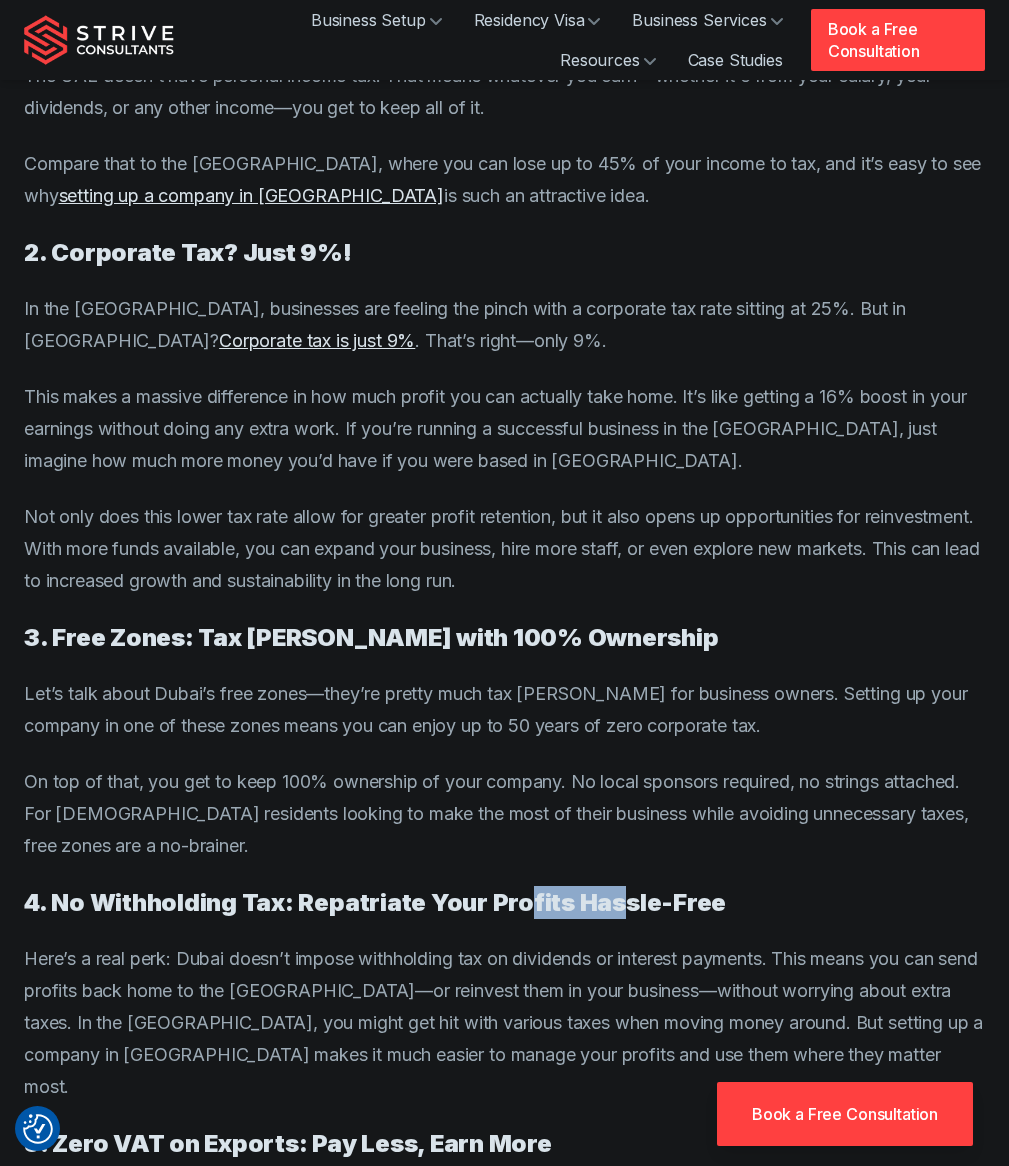 drag, startPoint x: 528, startPoint y: 747, endPoint x: 668, endPoint y: 745, distance: 140.01428 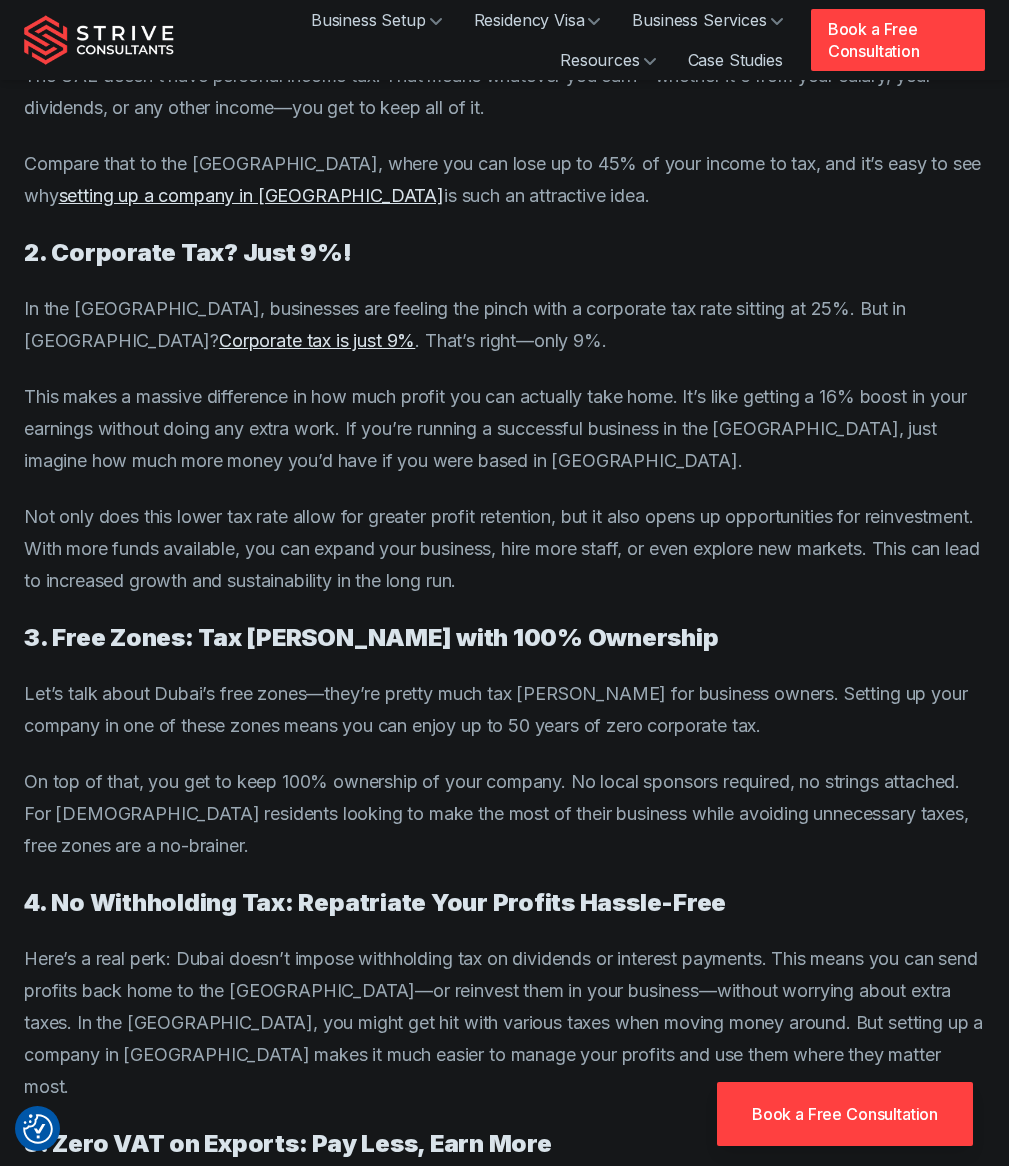 drag, startPoint x: 668, startPoint y: 745, endPoint x: 712, endPoint y: 760, distance: 46.486557 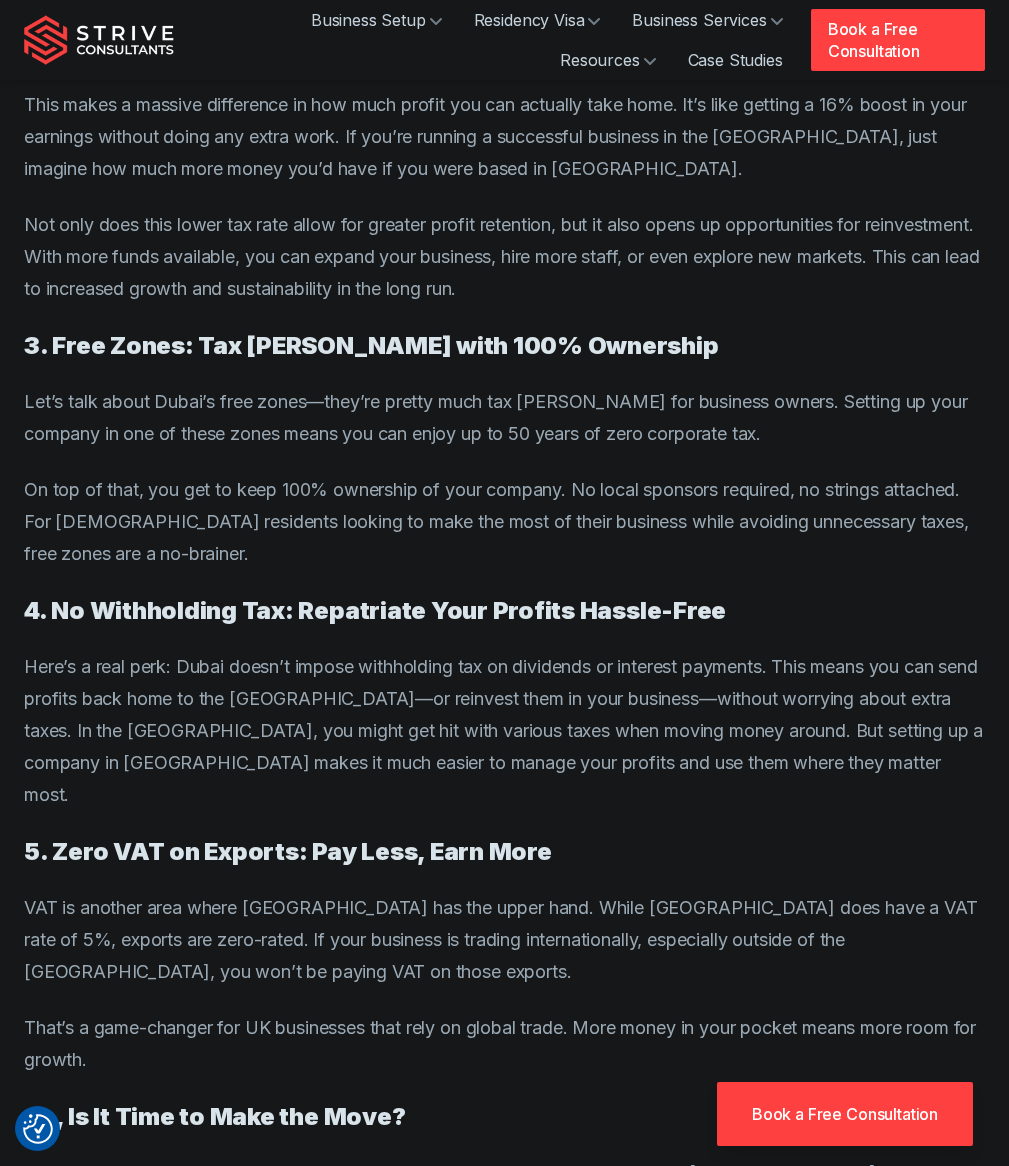 scroll, scrollTop: 2855, scrollLeft: 0, axis: vertical 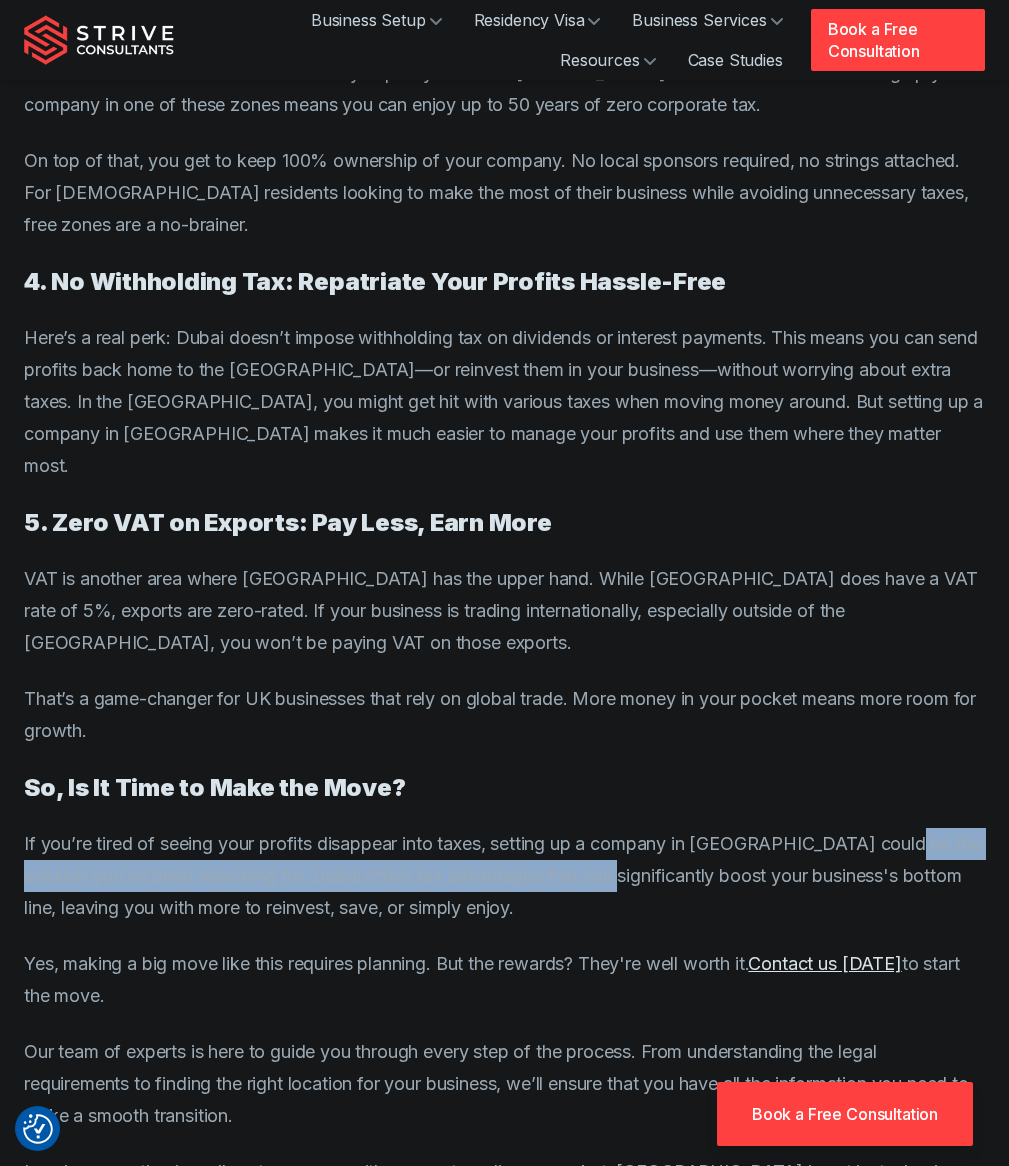 drag, startPoint x: 890, startPoint y: 646, endPoint x: 551, endPoint y: 689, distance: 341.71625 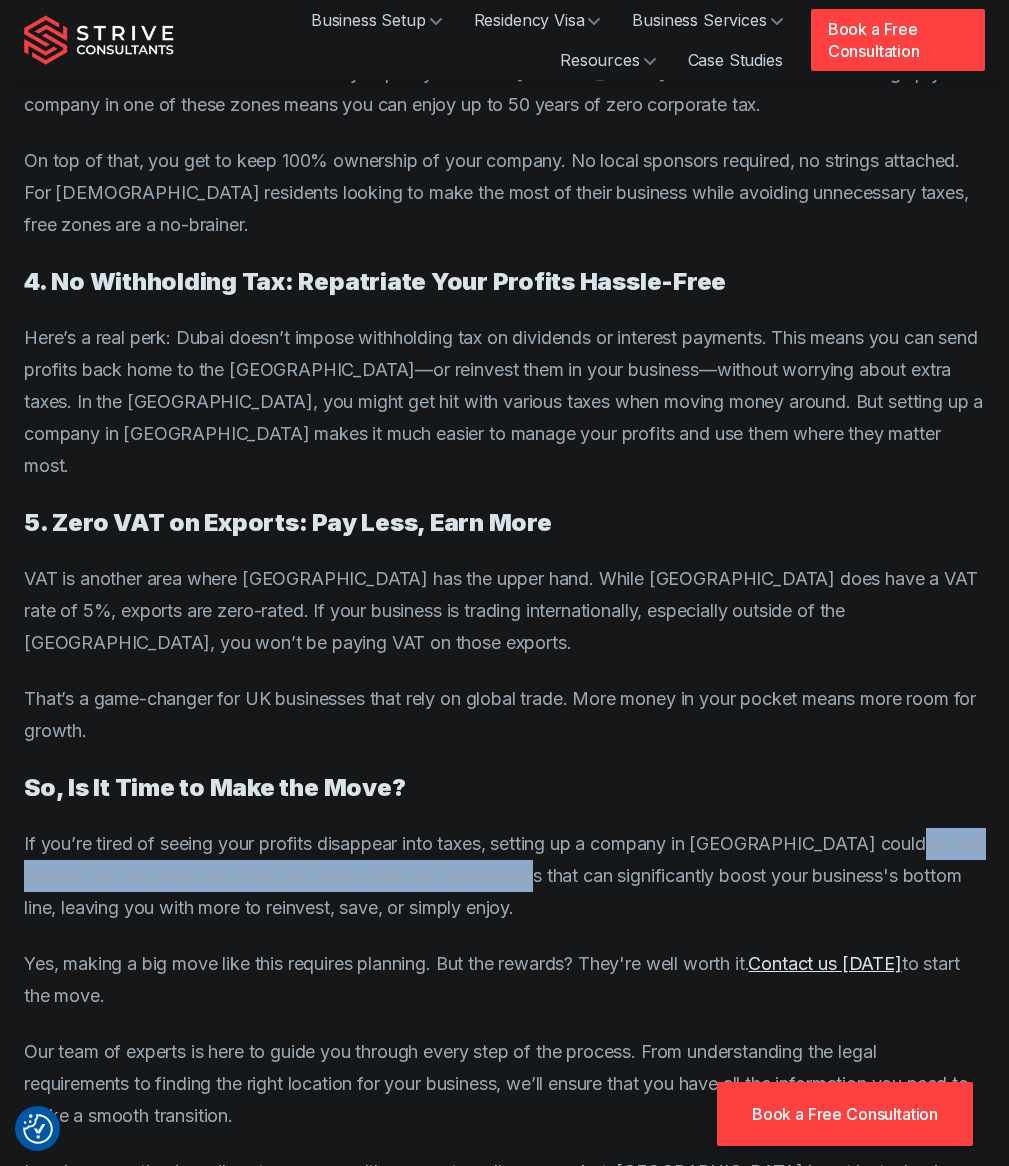 click on "If you’re tired of seeing your profits disappear into taxes, setting up a company in [GEOGRAPHIC_DATA] could be the solution you’ve been searching for. Dubai offers tax advantages that can significantly boost your business's bottom line, leaving you with more to reinvest, save, or simply enjoy." at bounding box center [504, 876] 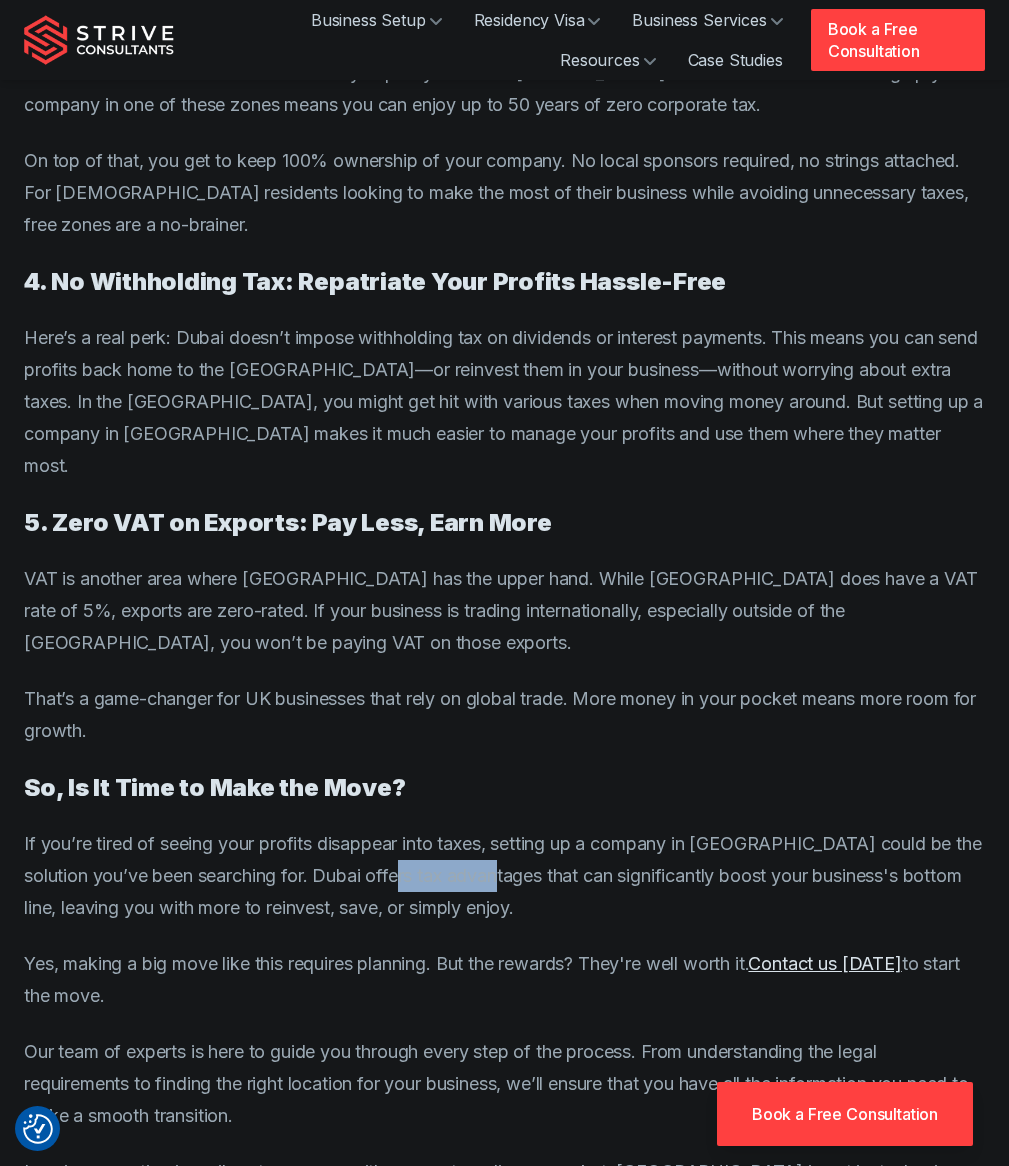 drag, startPoint x: 437, startPoint y: 693, endPoint x: 601, endPoint y: 681, distance: 164.43843 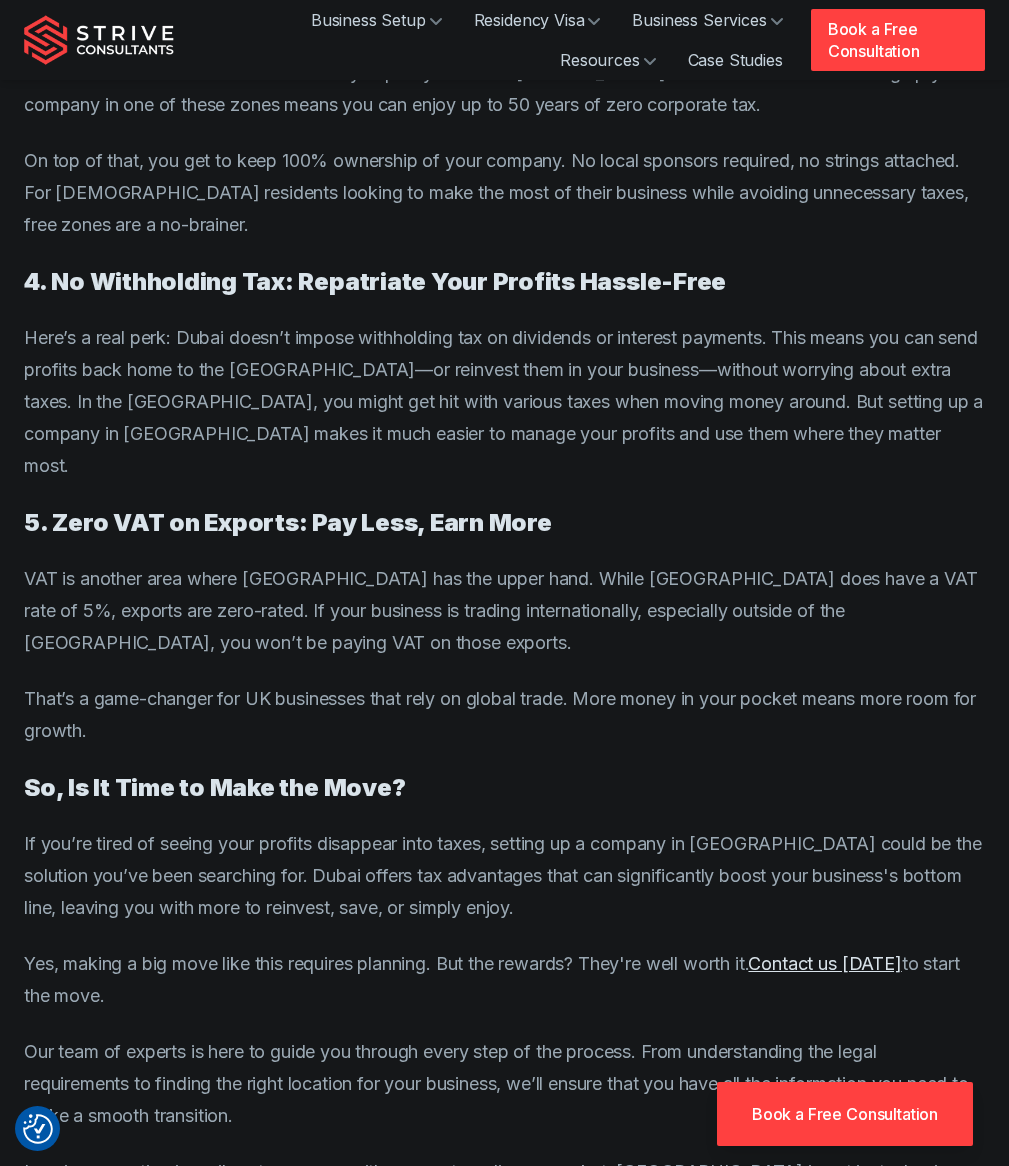 click on "If you’re tired of seeing your profits disappear into taxes, setting up a company in [GEOGRAPHIC_DATA] could be the solution you’ve been searching for. Dubai offers tax advantages that can significantly boost your business's bottom line, leaving you with more to reinvest, save, or simply enjoy." at bounding box center [504, 876] 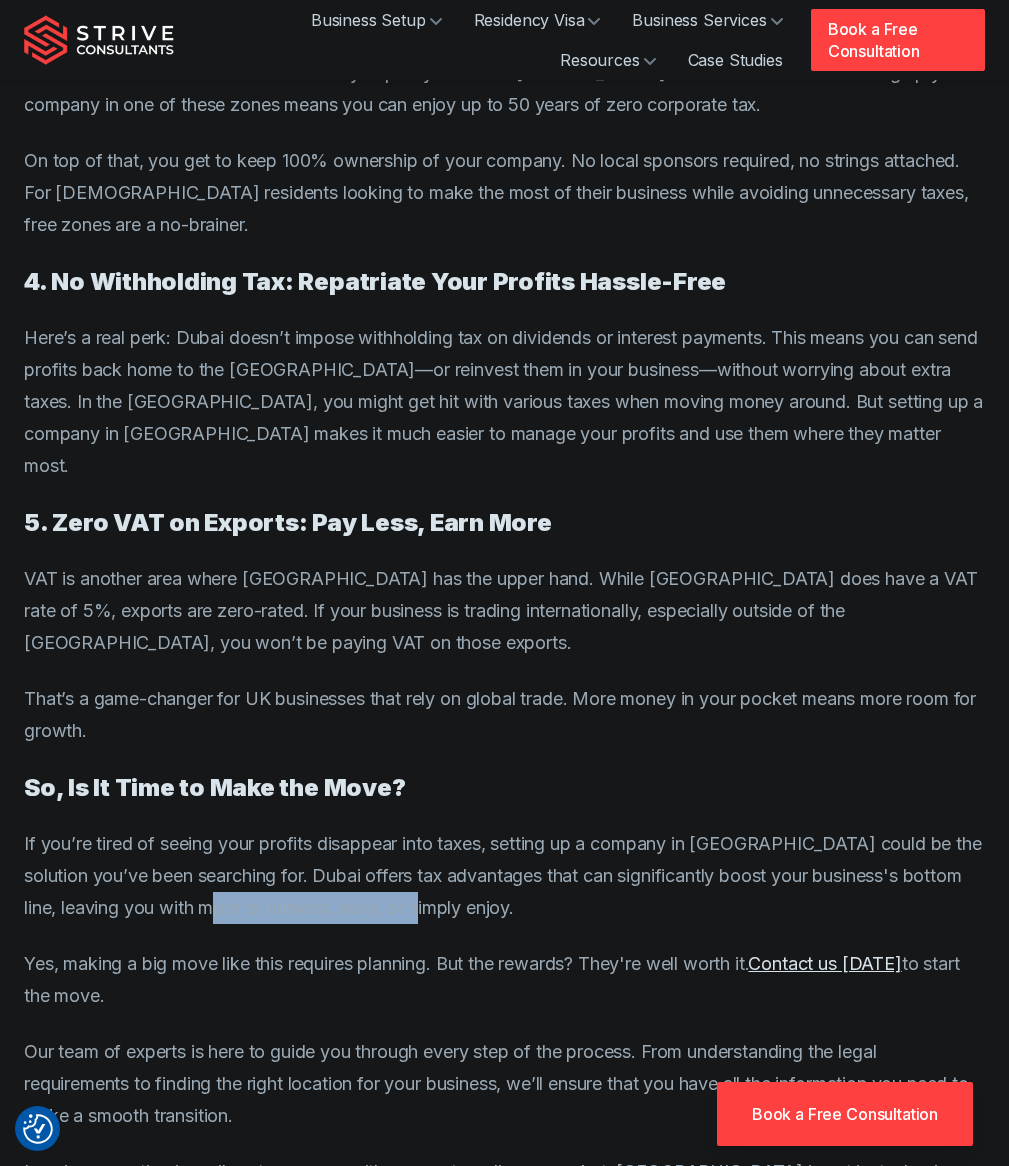 drag, startPoint x: 499, startPoint y: 709, endPoint x: 276, endPoint y: 700, distance: 223.18153 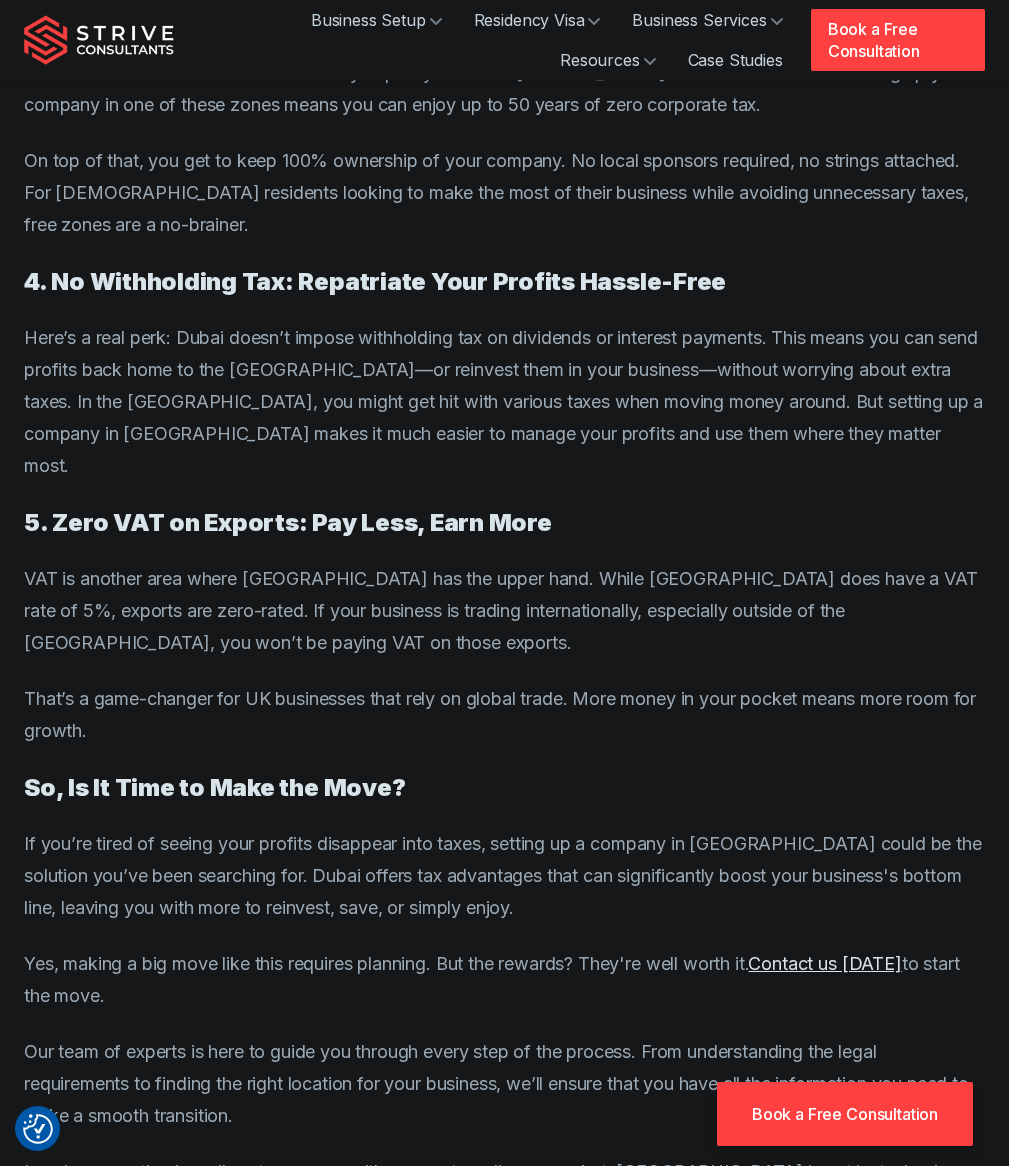 click on "If you’re tired of seeing your profits disappear into taxes, setting up a company in [GEOGRAPHIC_DATA] could be the solution you’ve been searching for. Dubai offers tax advantages that can significantly boost your business's bottom line, leaving you with more to reinvest, save, or simply enjoy." at bounding box center (504, 876) 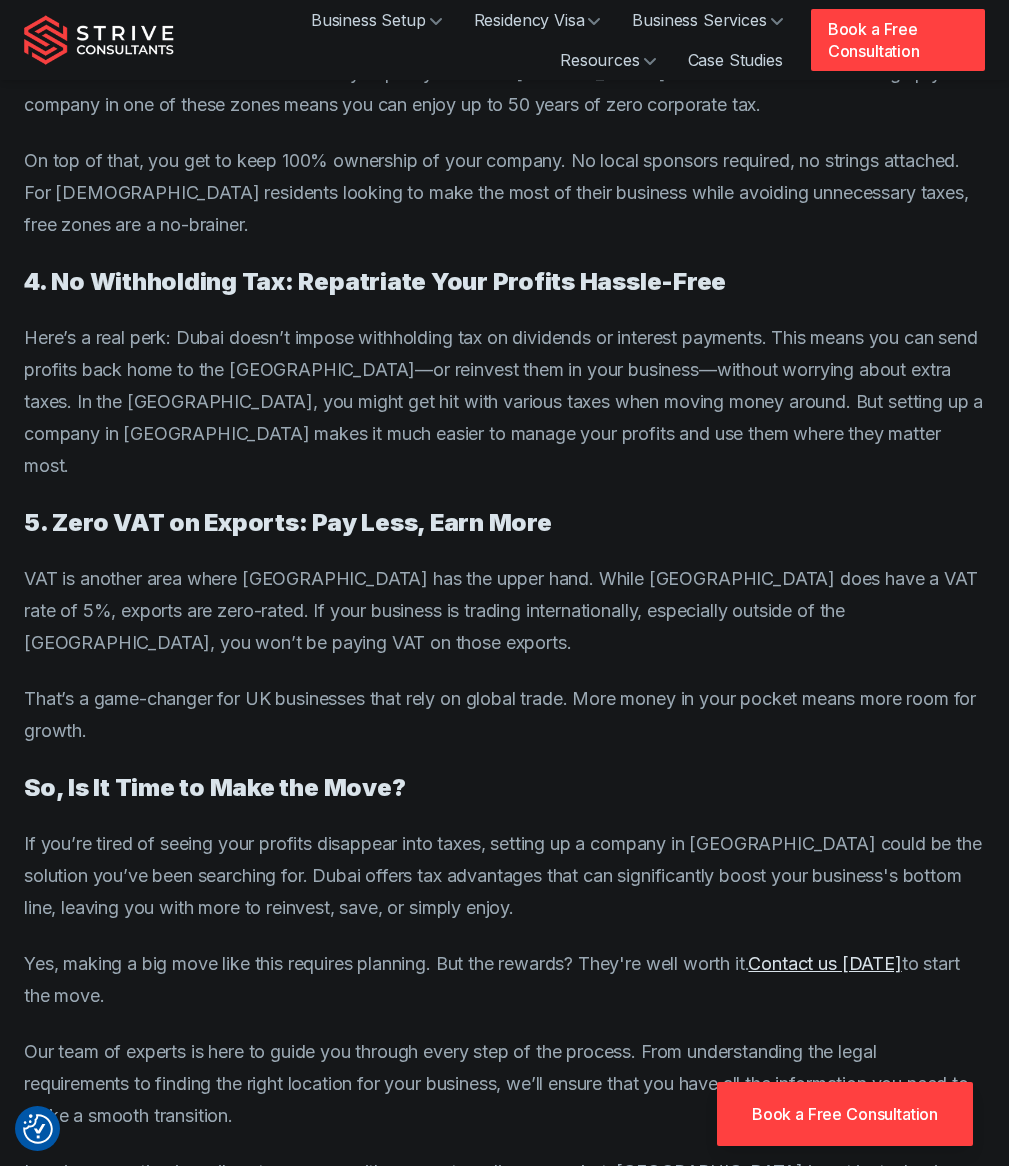 click on "If you’re tired of seeing your profits disappear into taxes, setting up a company in [GEOGRAPHIC_DATA] could be the solution you’ve been searching for. Dubai offers tax advantages that can significantly boost your business's bottom line, leaving you with more to reinvest, save, or simply enjoy." at bounding box center [504, 876] 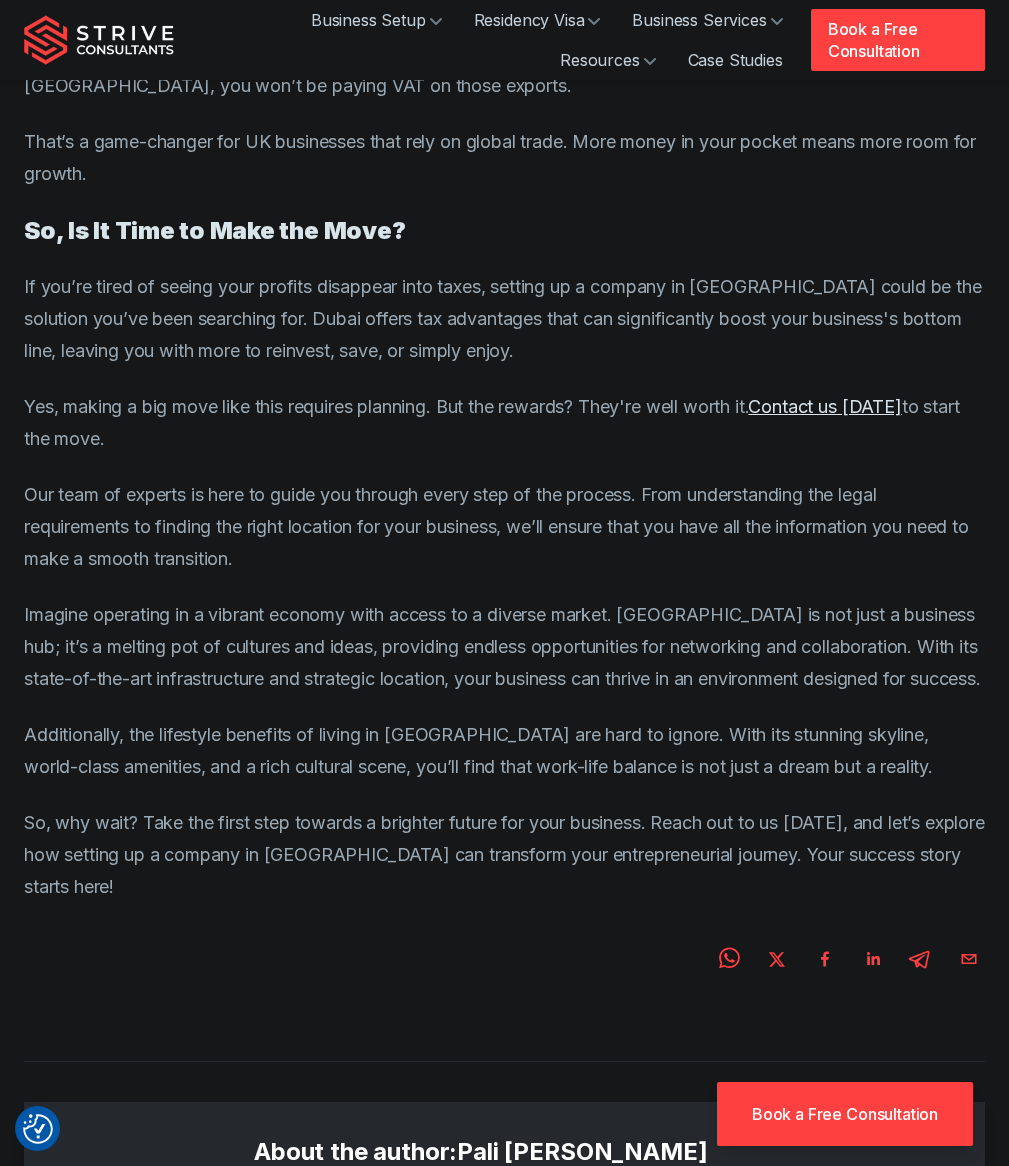 scroll, scrollTop: 3411, scrollLeft: 0, axis: vertical 